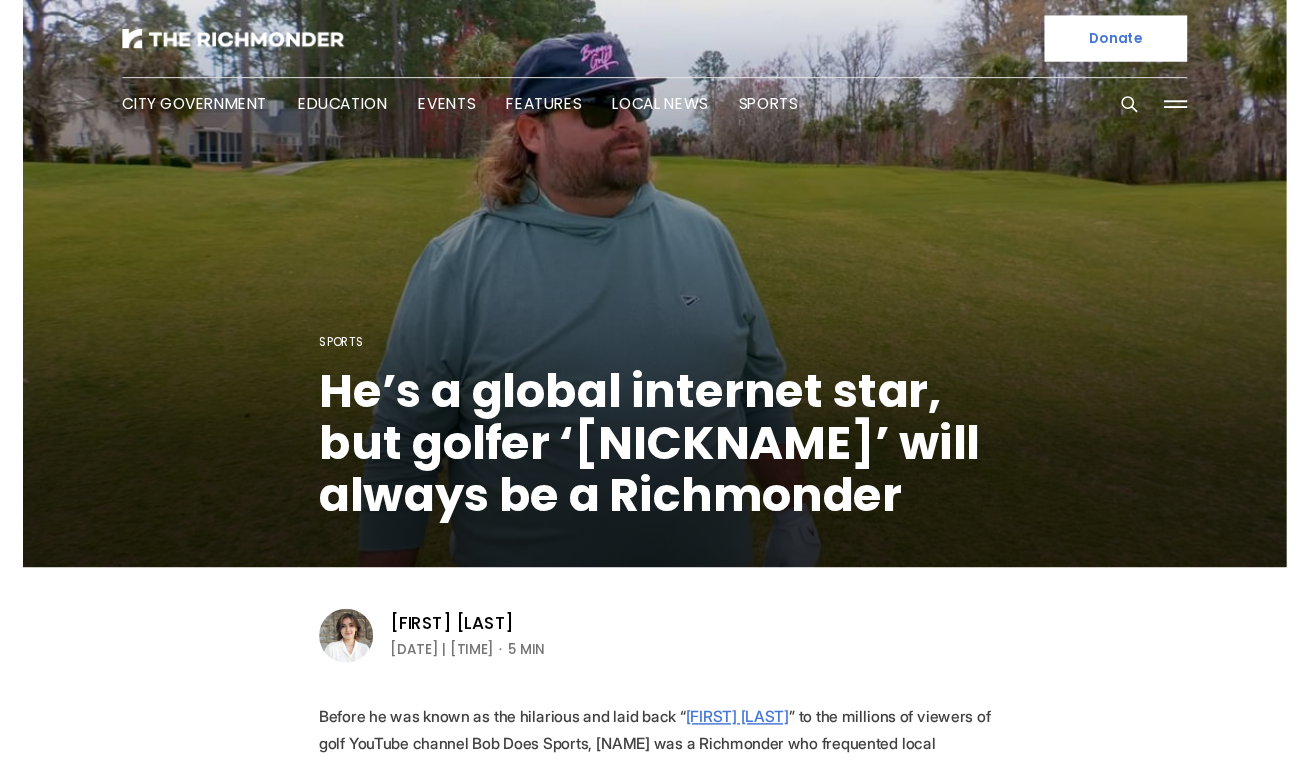 scroll, scrollTop: 0, scrollLeft: 0, axis: both 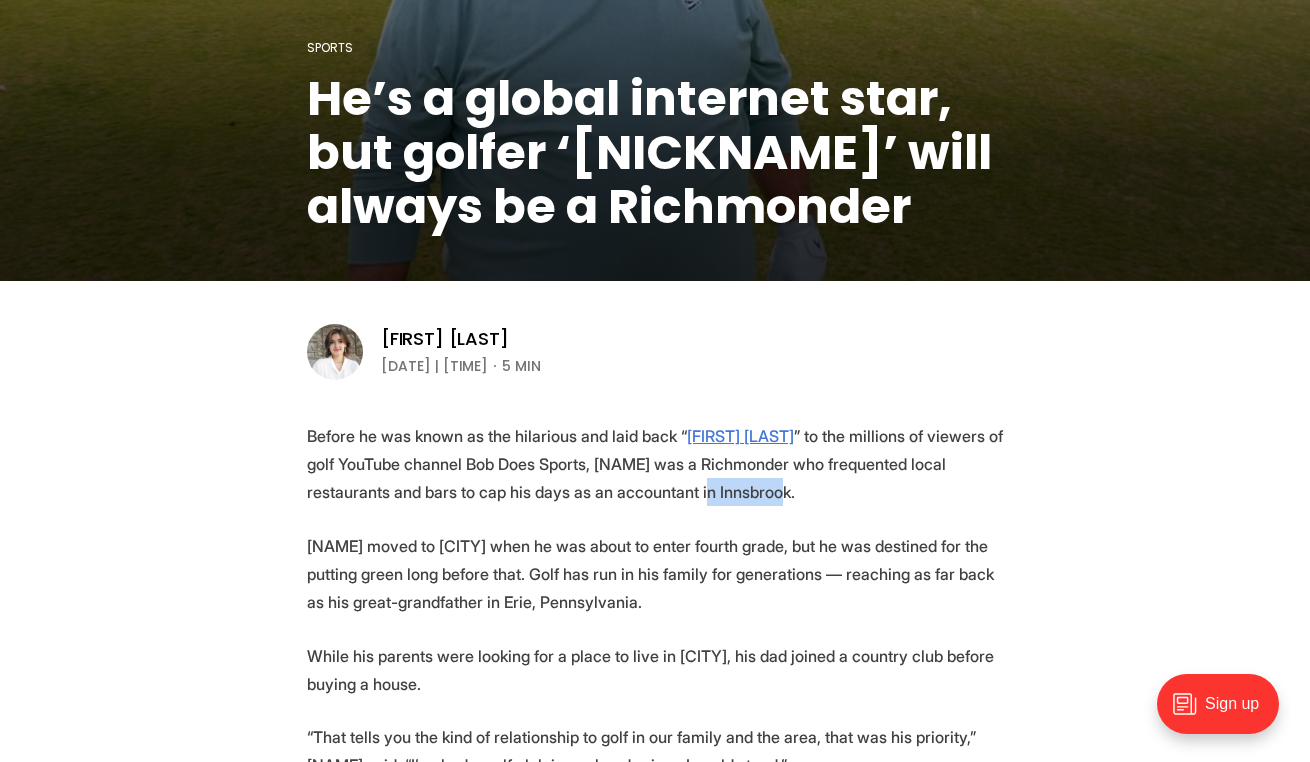 drag, startPoint x: 743, startPoint y: 495, endPoint x: 805, endPoint y: 495, distance: 62 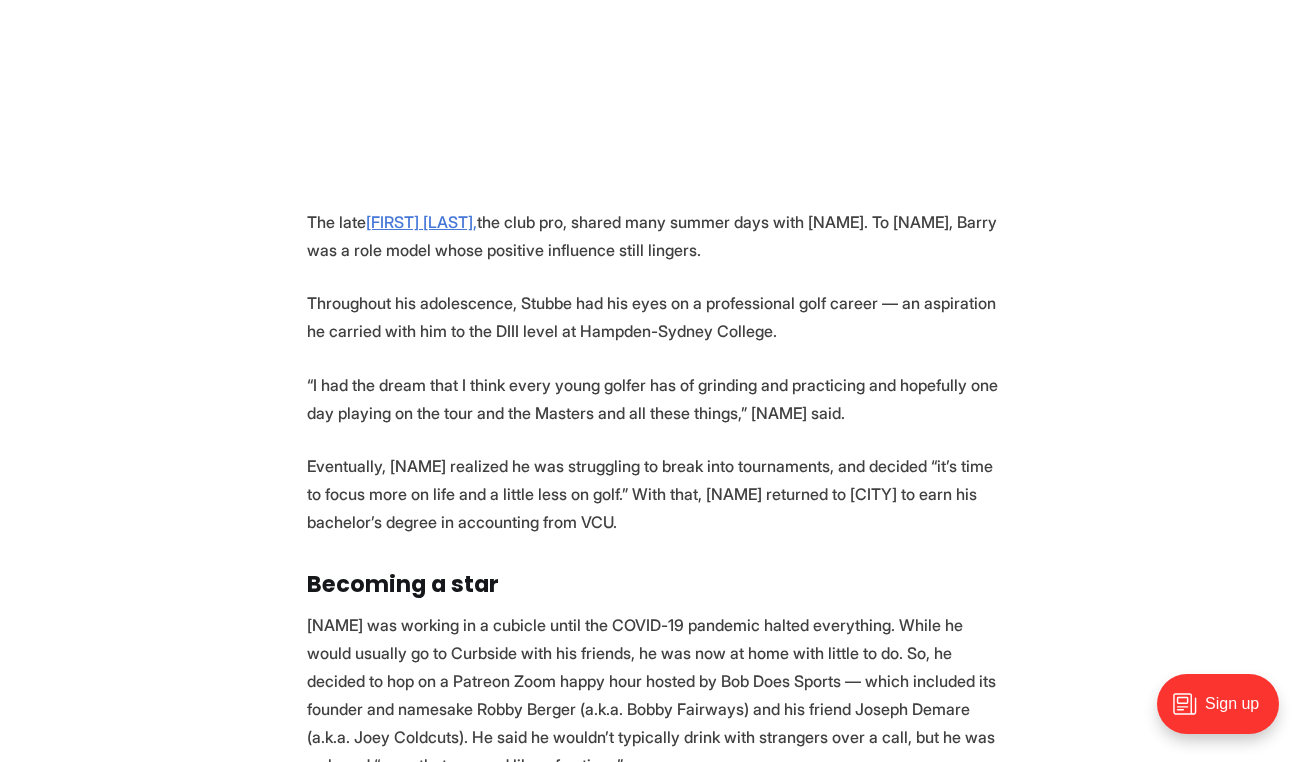 scroll, scrollTop: 1558, scrollLeft: 0, axis: vertical 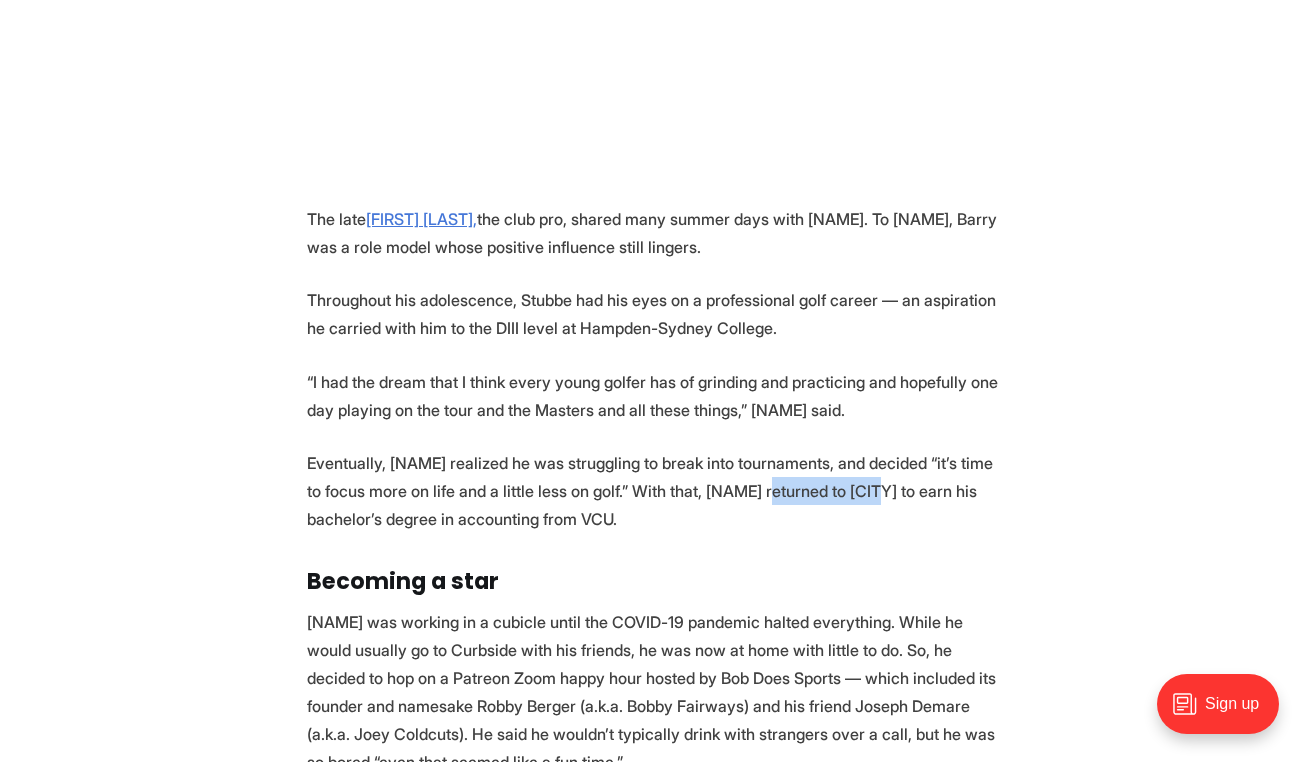 drag, startPoint x: 831, startPoint y: 489, endPoint x: 952, endPoint y: 489, distance: 121 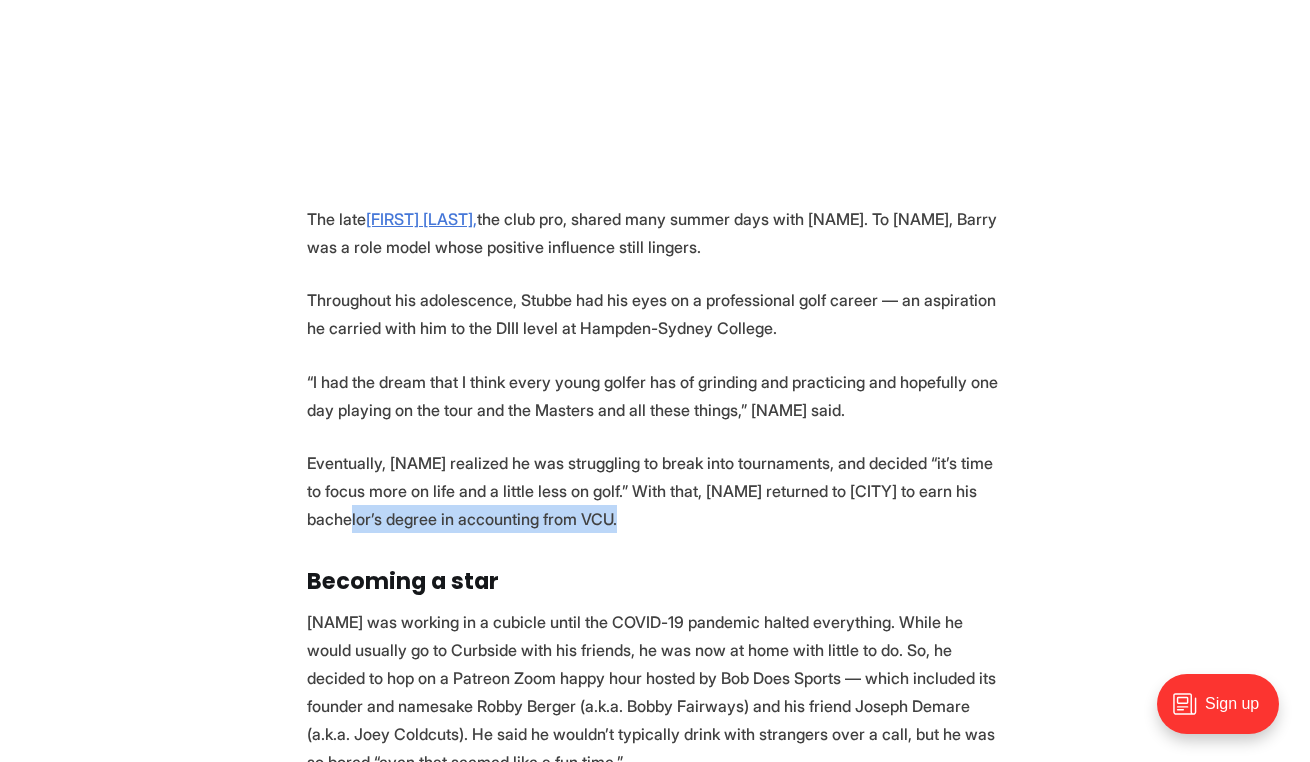 drag, startPoint x: 432, startPoint y: 517, endPoint x: 707, endPoint y: 521, distance: 275.02908 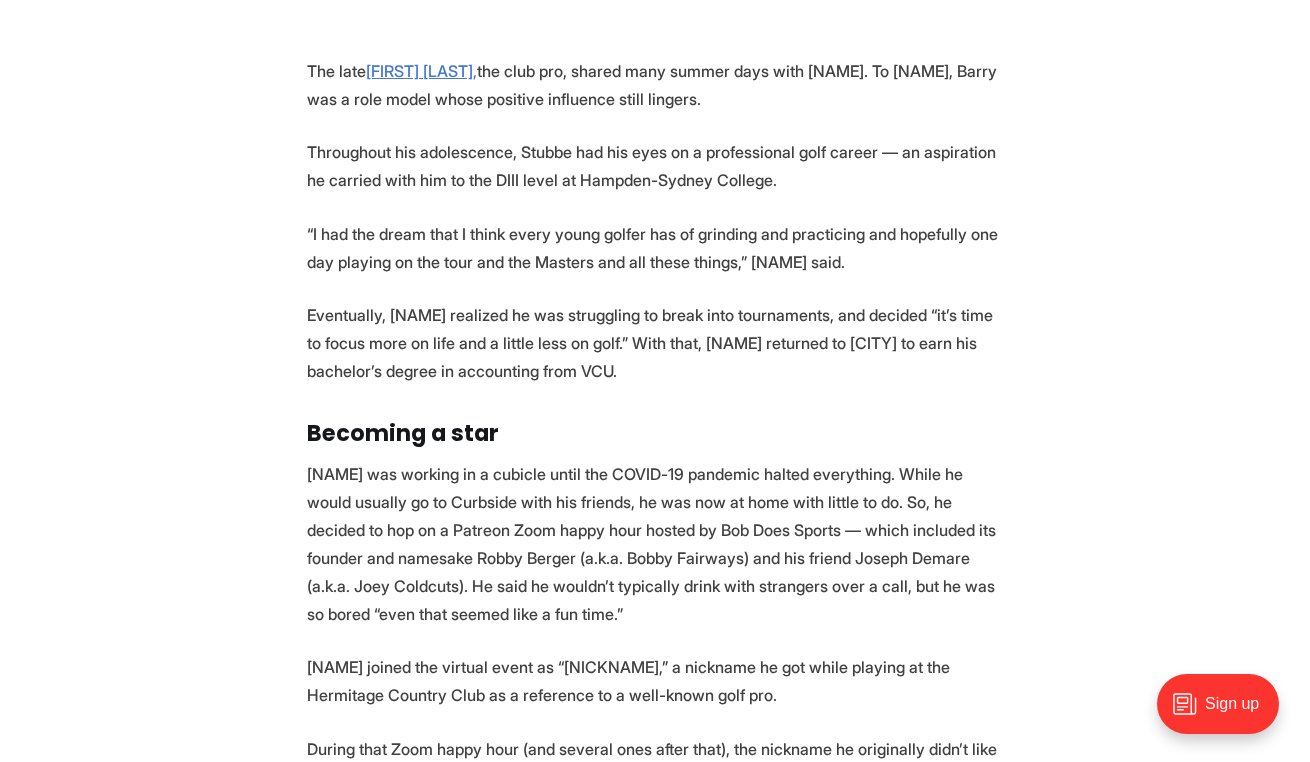 scroll, scrollTop: 1708, scrollLeft: 0, axis: vertical 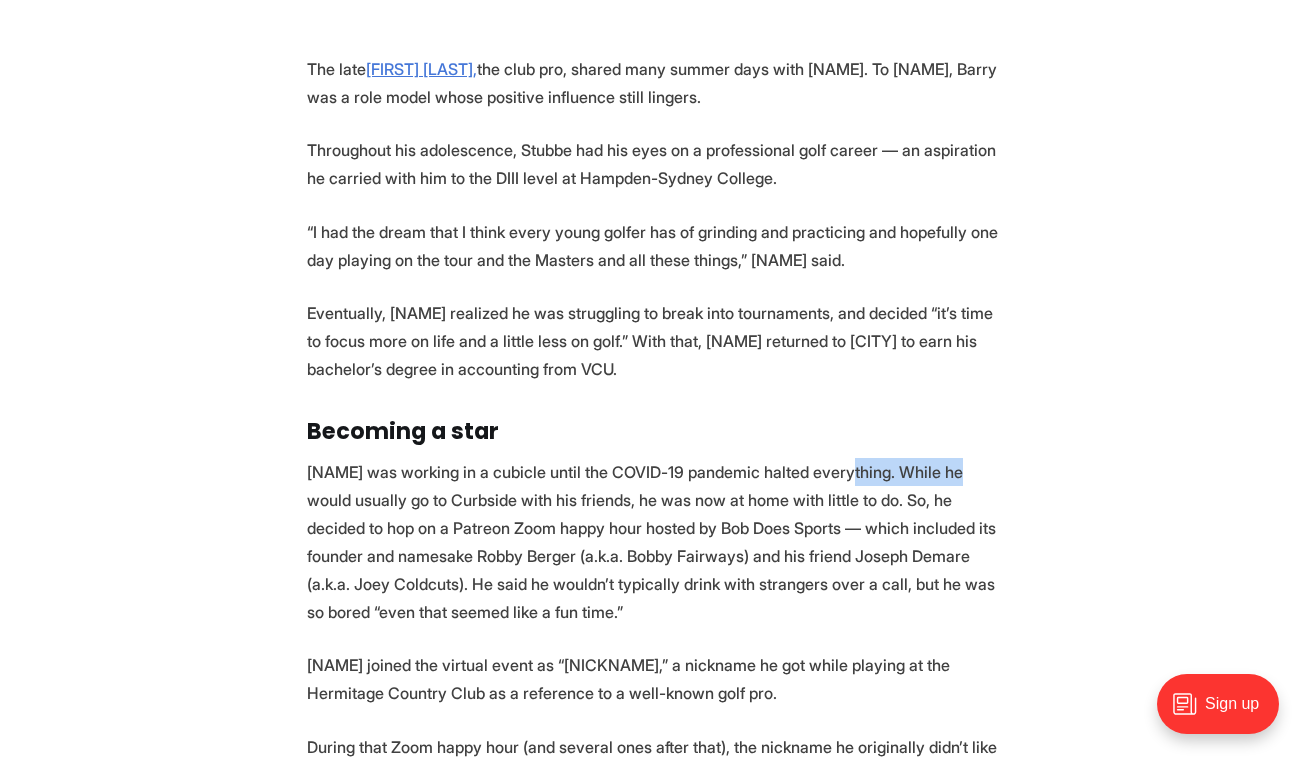 drag, startPoint x: 869, startPoint y: 466, endPoint x: 985, endPoint y: 466, distance: 116 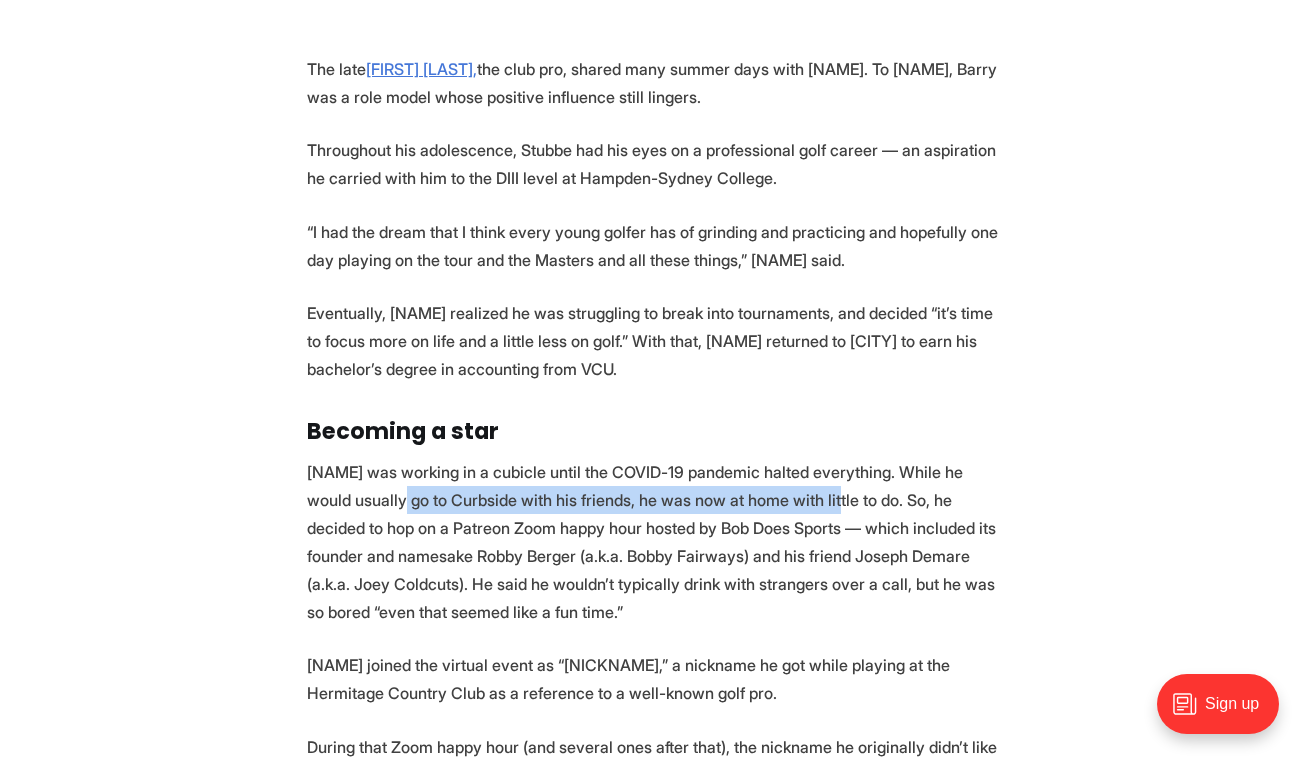 drag, startPoint x: 410, startPoint y: 493, endPoint x: 863, endPoint y: 501, distance: 453.07065 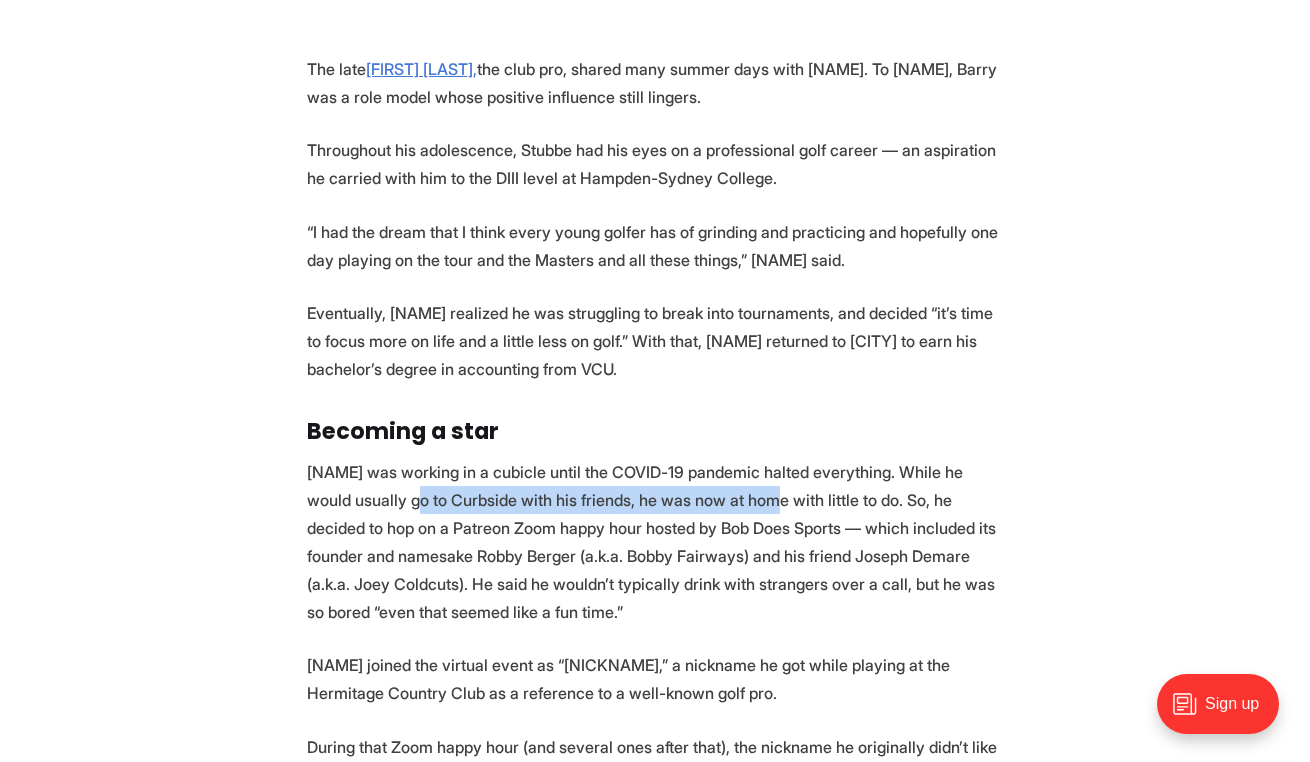 drag, startPoint x: 422, startPoint y: 506, endPoint x: 822, endPoint y: 504, distance: 400.005 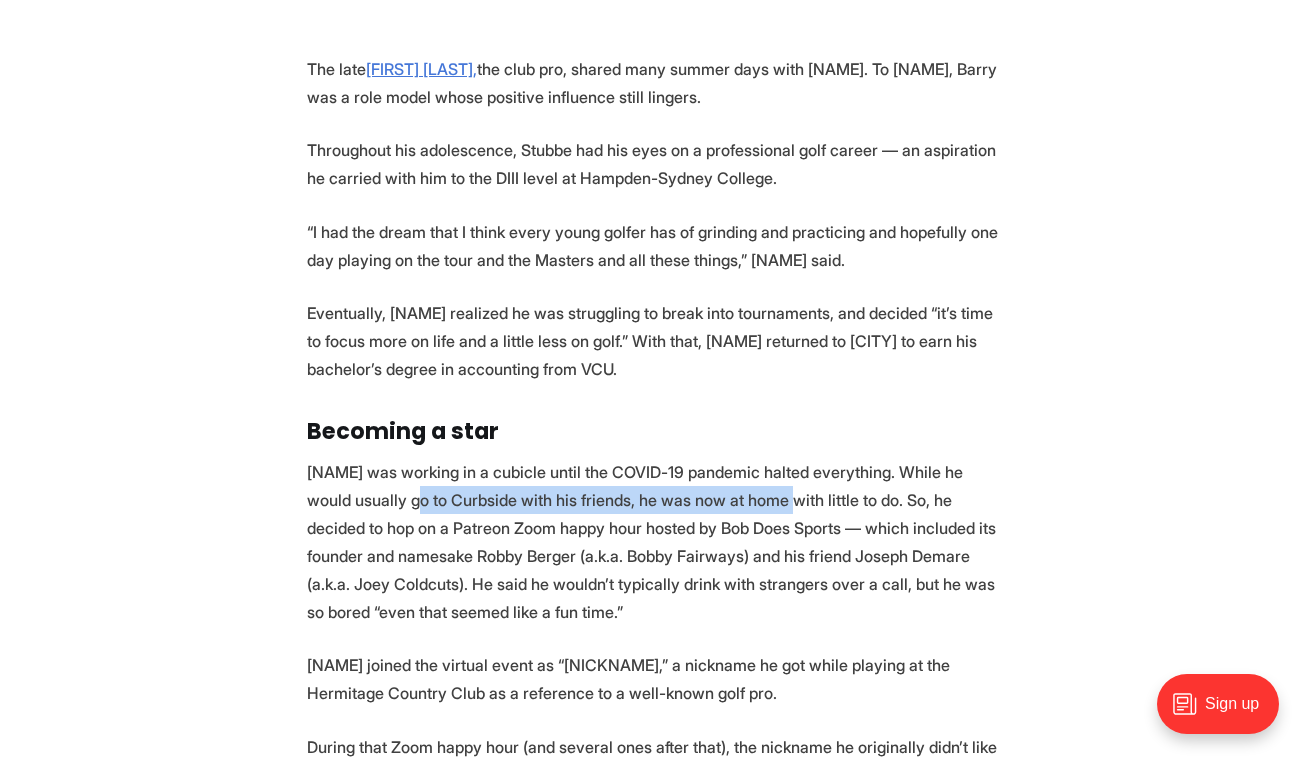 click on "[NAME] was working in a cubicle until the COVID-19 pandemic halted everything. While he would usually go to Curbside with his friends, he was now at home with little to do. So, he decided to hop on a Patreon Zoom happy hour hosted by Bob Does Sports — which included its founder and namesake Robby Berger (a.k.a. Bobby Fairways) and his friend Joseph Demare (a.k.a. Joey Coldcuts). He said he wouldn’t typically drink with strangers over a call, but he was so bored “even that seemed like a fun time.”" at bounding box center [655, 542] 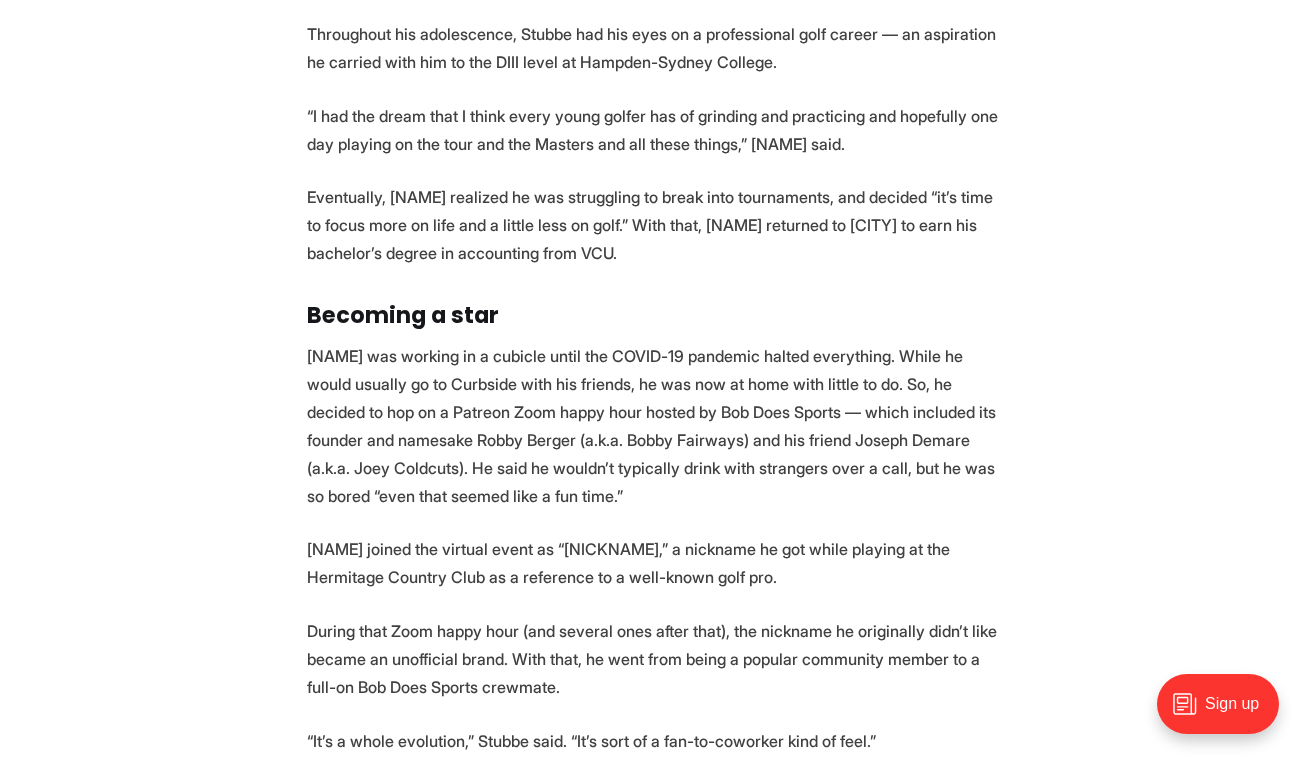 scroll, scrollTop: 1831, scrollLeft: 0, axis: vertical 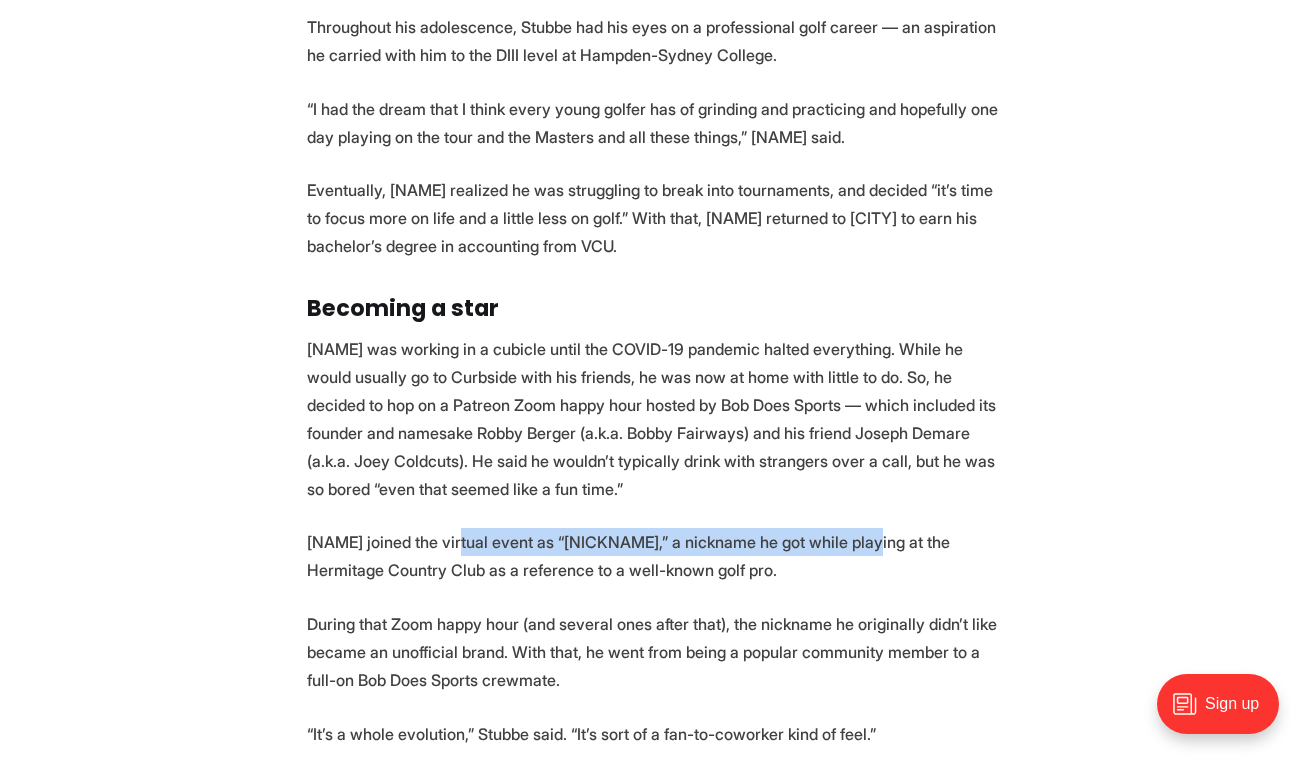 drag, startPoint x: 466, startPoint y: 547, endPoint x: 886, endPoint y: 546, distance: 420.0012 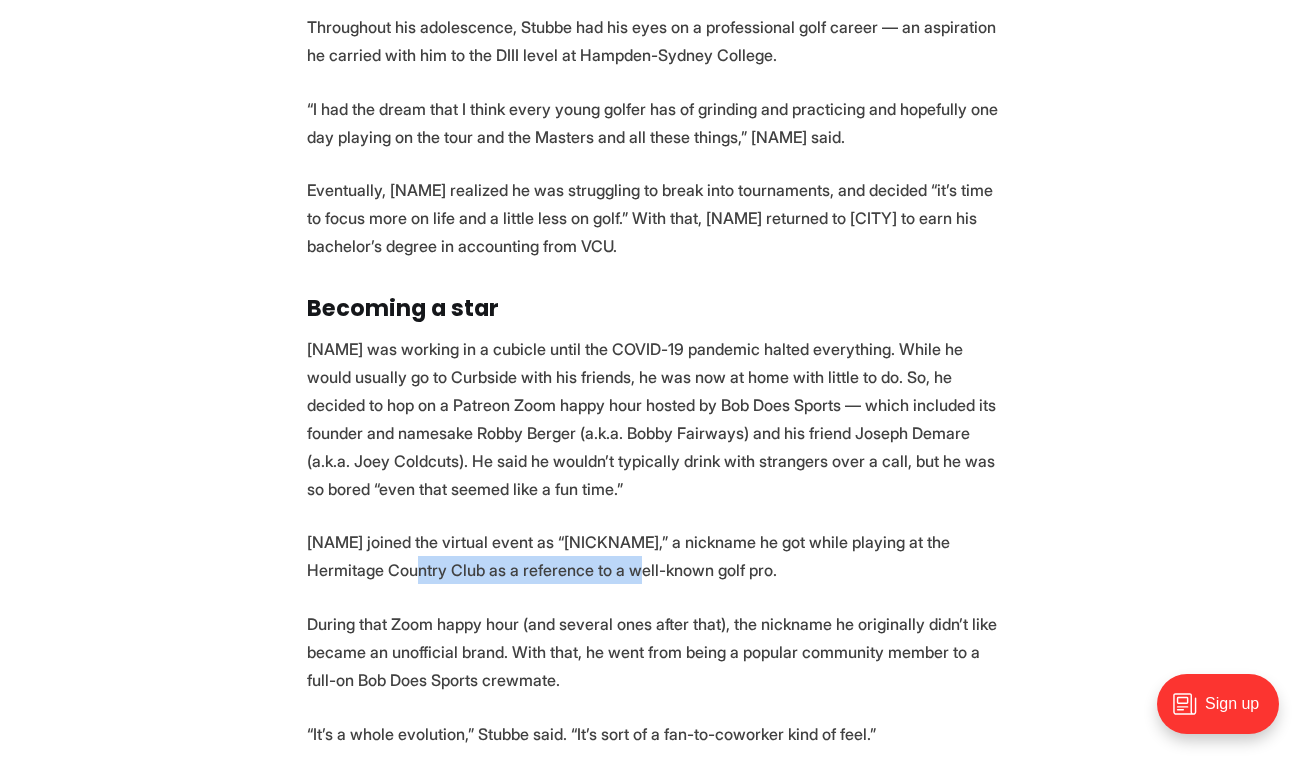 drag, startPoint x: 466, startPoint y: 560, endPoint x: 665, endPoint y: 564, distance: 199.04019 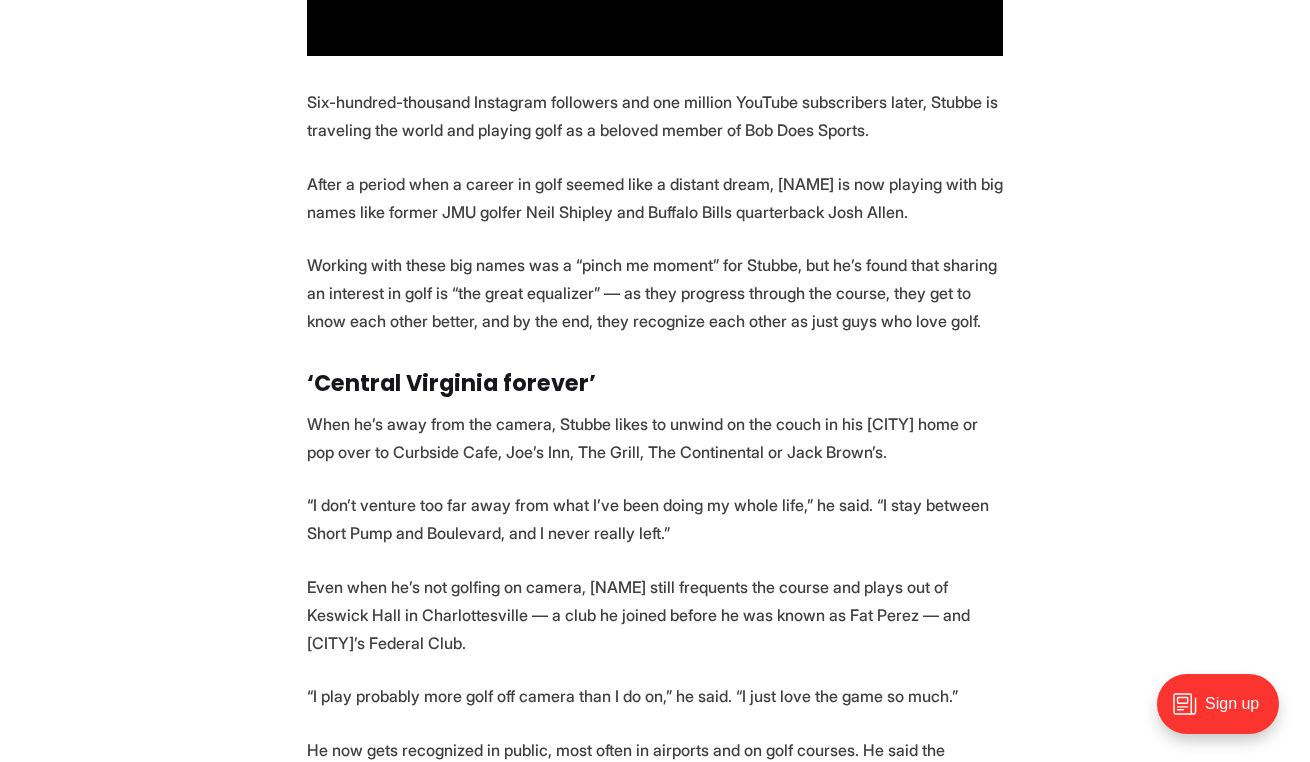 scroll, scrollTop: 2902, scrollLeft: 0, axis: vertical 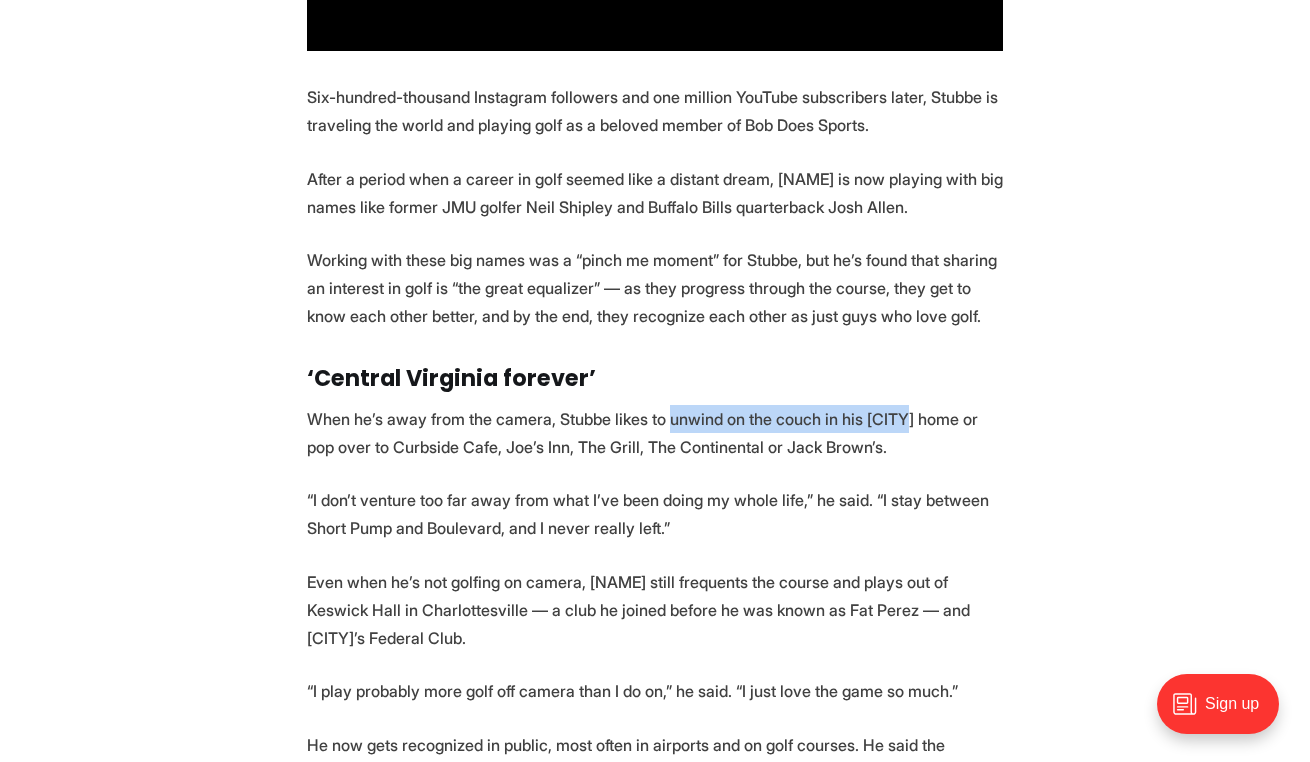drag, startPoint x: 687, startPoint y: 470, endPoint x: 939, endPoint y: 465, distance: 252.04959 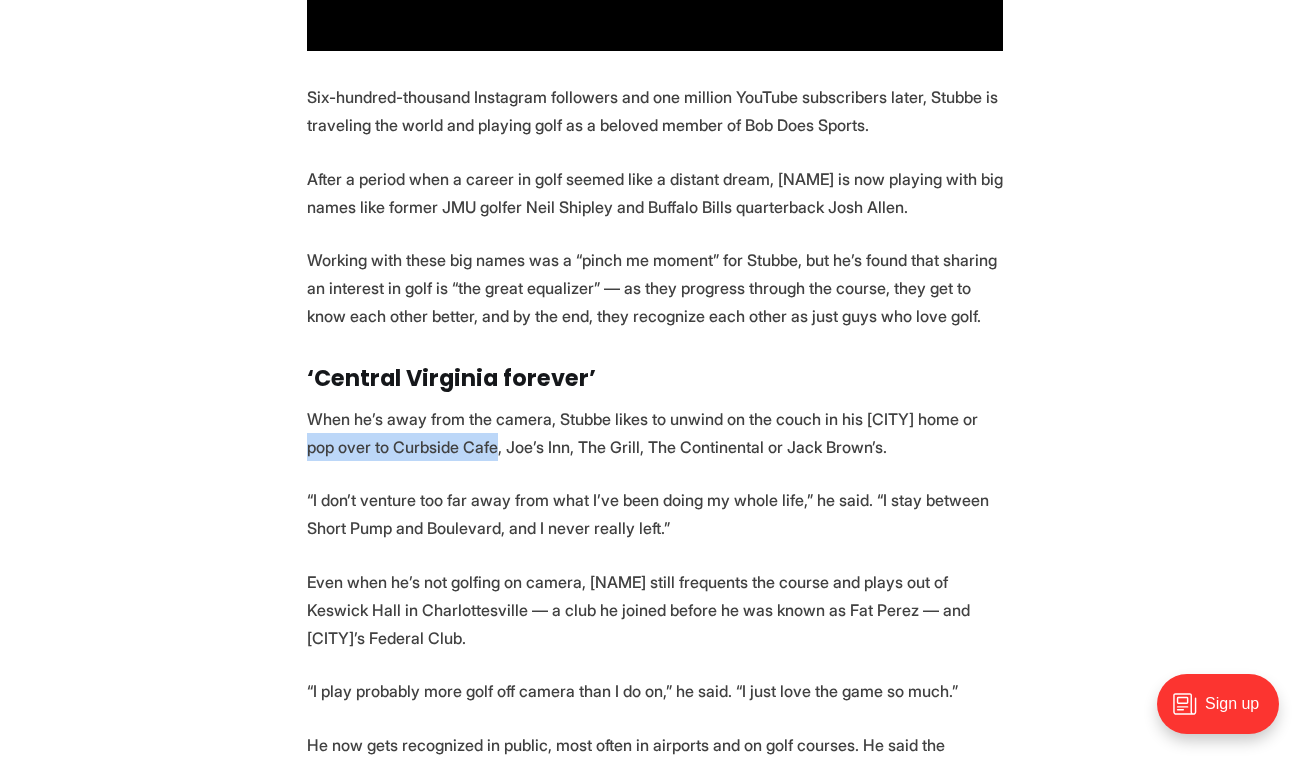 drag, startPoint x: 353, startPoint y: 497, endPoint x: 563, endPoint y: 498, distance: 210.00238 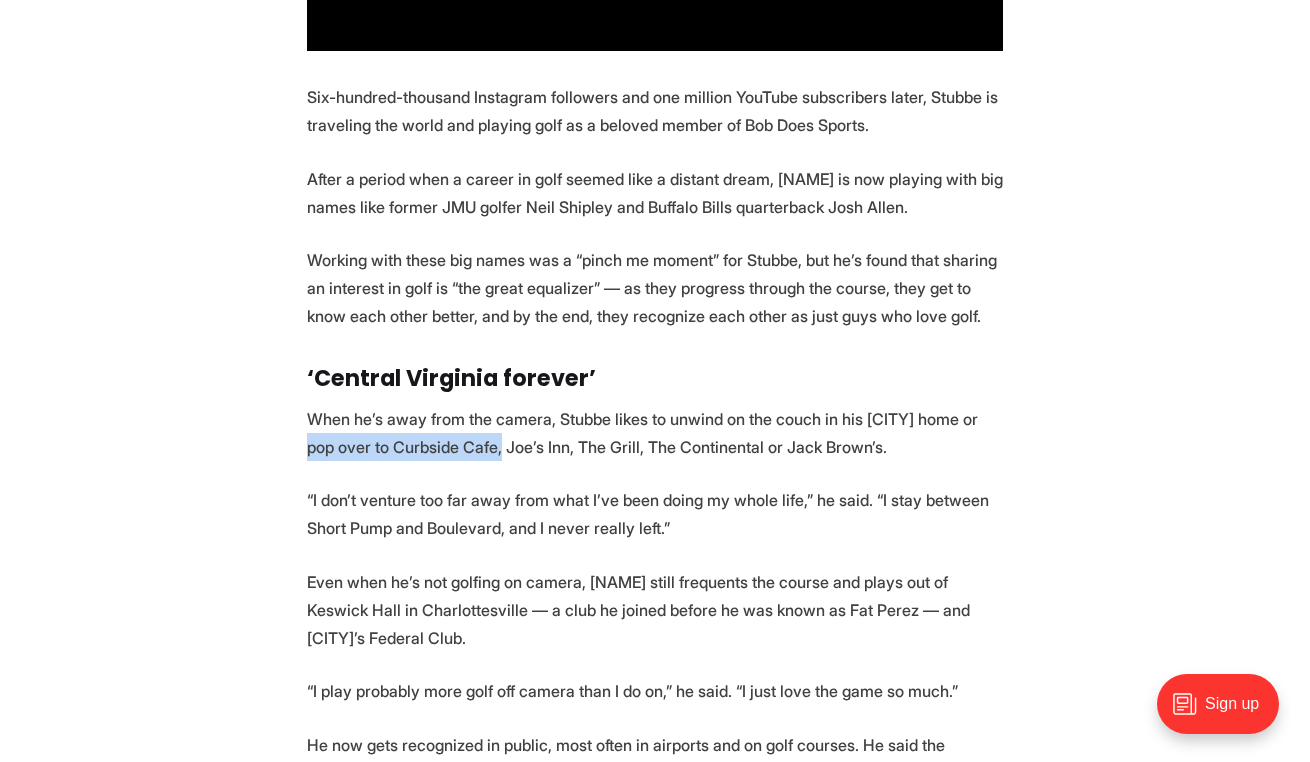 click on "When he’s away from the camera, Stubbe likes to unwind on the couch in his [CITY] home or pop over to Curbside Cafe, Joe’s Inn, The Grill, The Continental or Jack Brown’s." at bounding box center (655, 433) 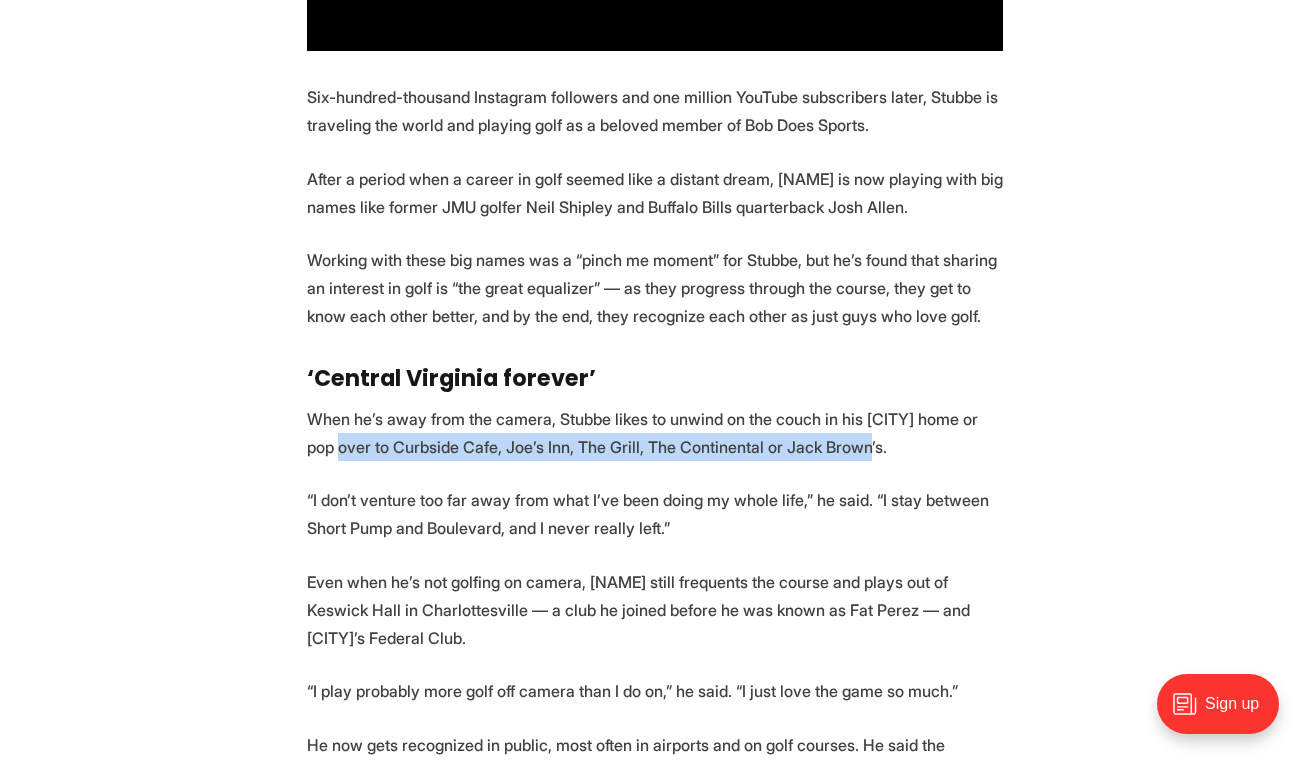 drag, startPoint x: 390, startPoint y: 509, endPoint x: 949, endPoint y: 491, distance: 559.28973 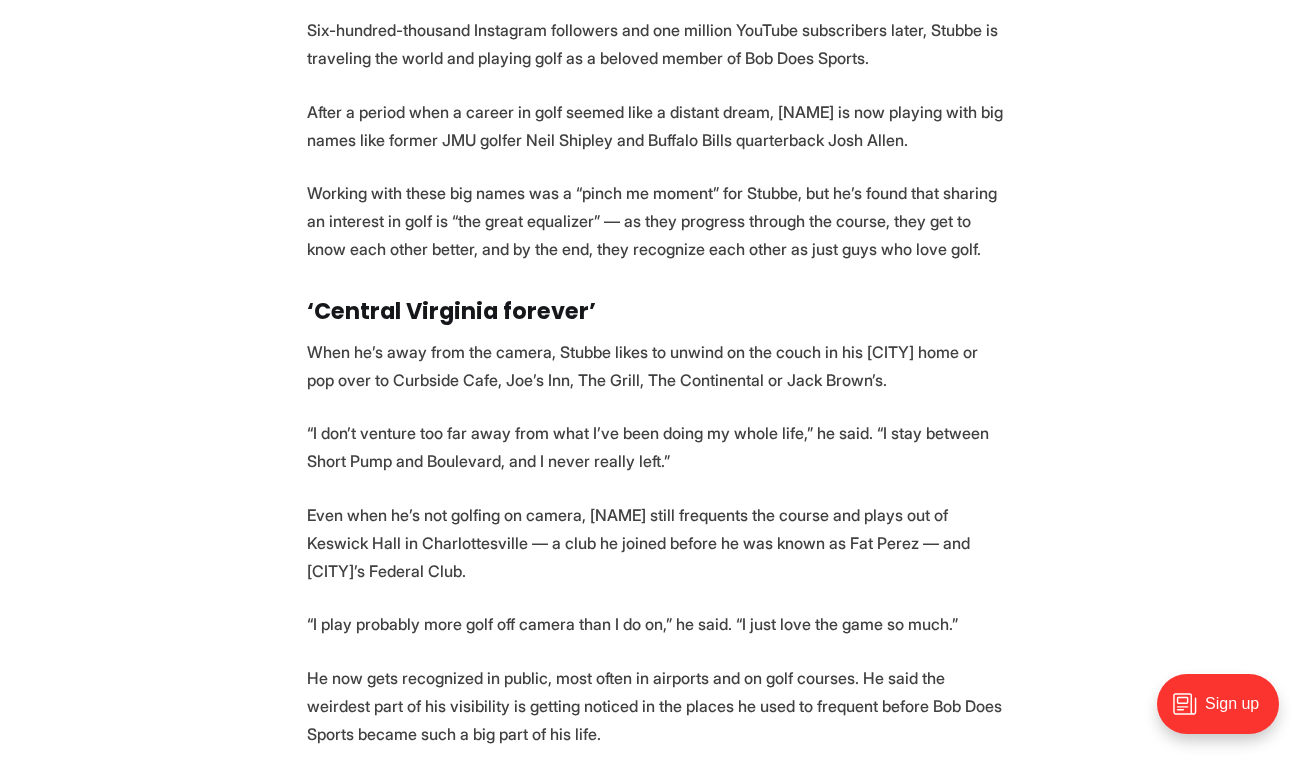 scroll, scrollTop: 2973, scrollLeft: 0, axis: vertical 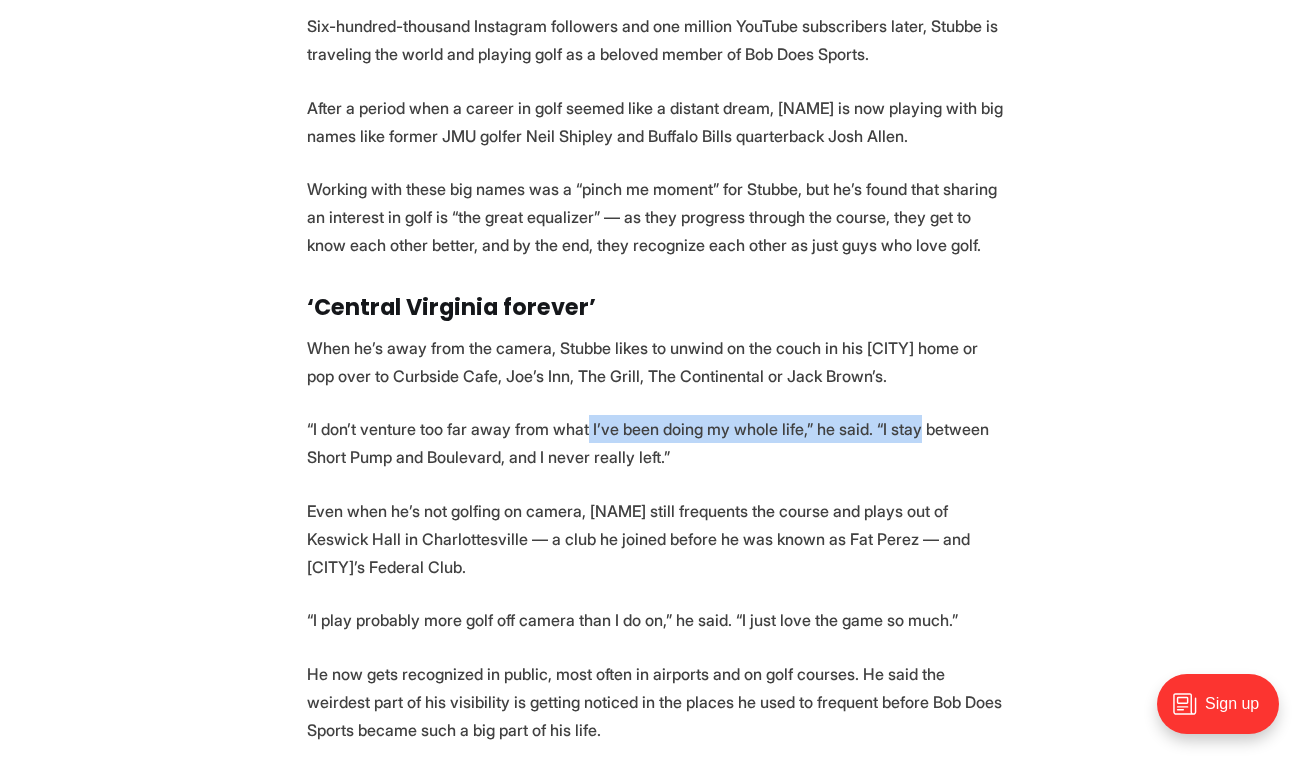 drag, startPoint x: 602, startPoint y: 481, endPoint x: 964, endPoint y: 477, distance: 362.0221 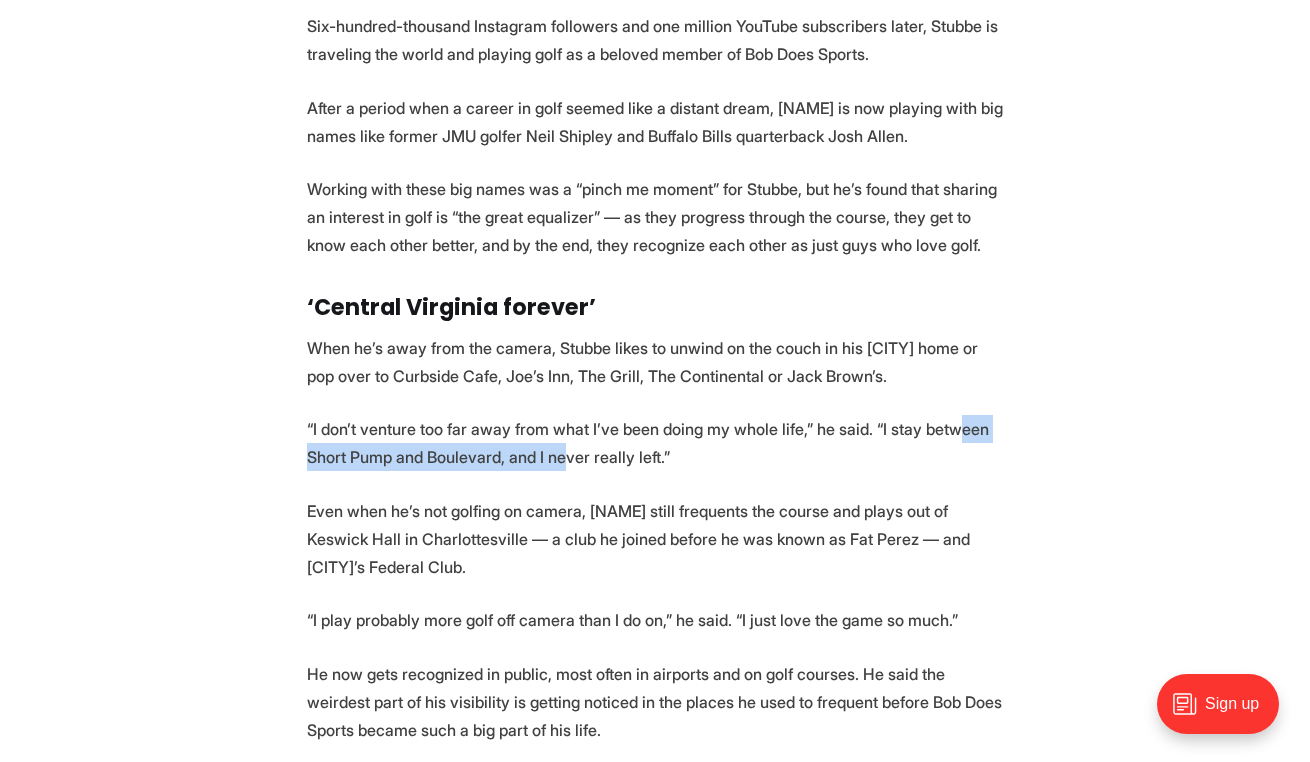 drag, startPoint x: 342, startPoint y: 506, endPoint x: 650, endPoint y: 507, distance: 308.00162 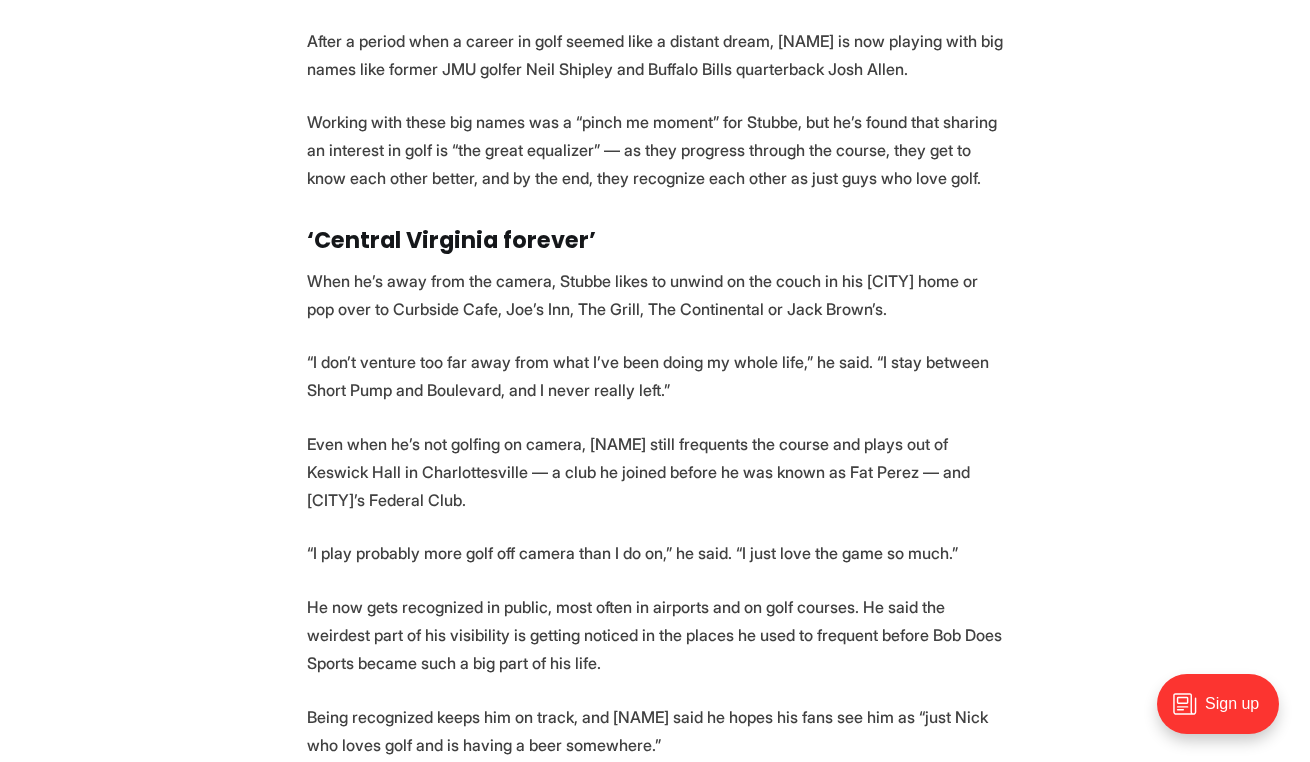 scroll, scrollTop: 3041, scrollLeft: 0, axis: vertical 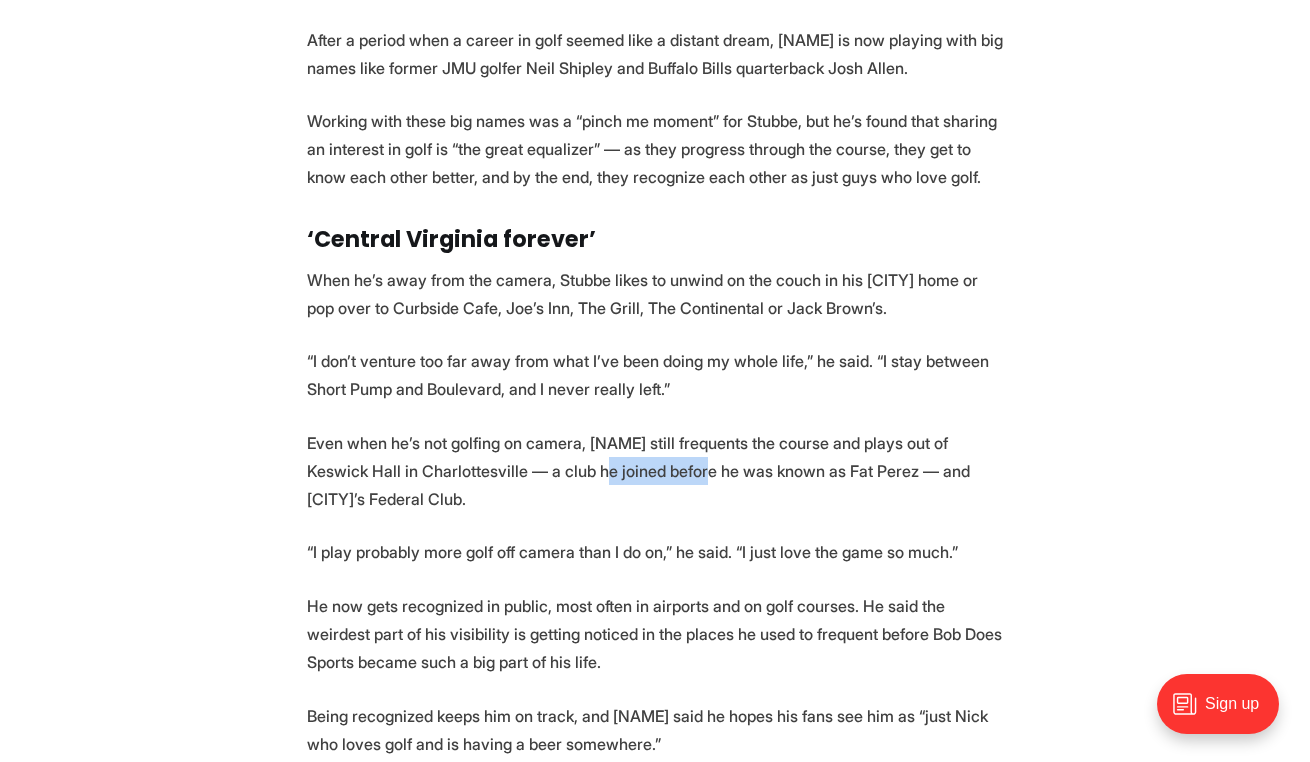 drag, startPoint x: 621, startPoint y: 527, endPoint x: 826, endPoint y: 527, distance: 205 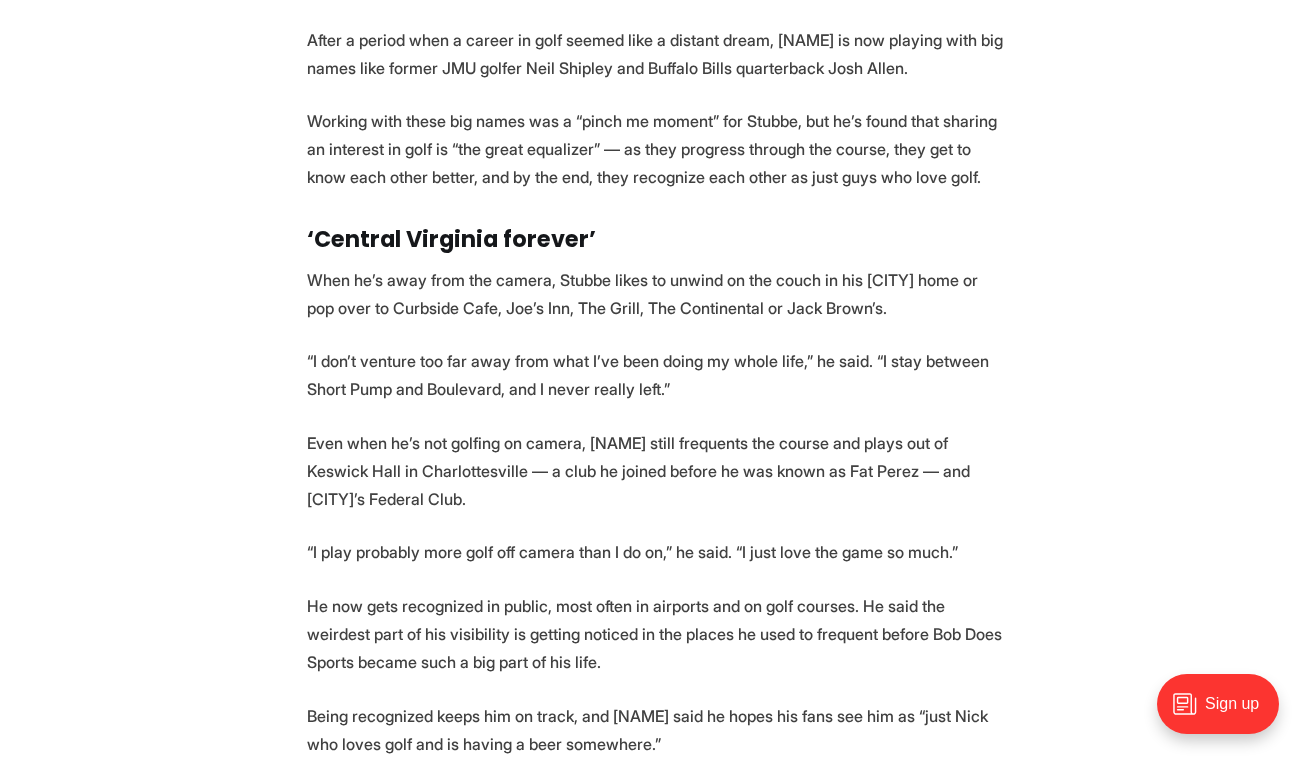 click on "Even when he’s not golfing on camera, [NAME] still frequents the course and plays out of Keswick Hall in Charlottesville — a club he joined before he was known as Fat Perez — and [CITY]’s Federal Club." at bounding box center (655, 471) 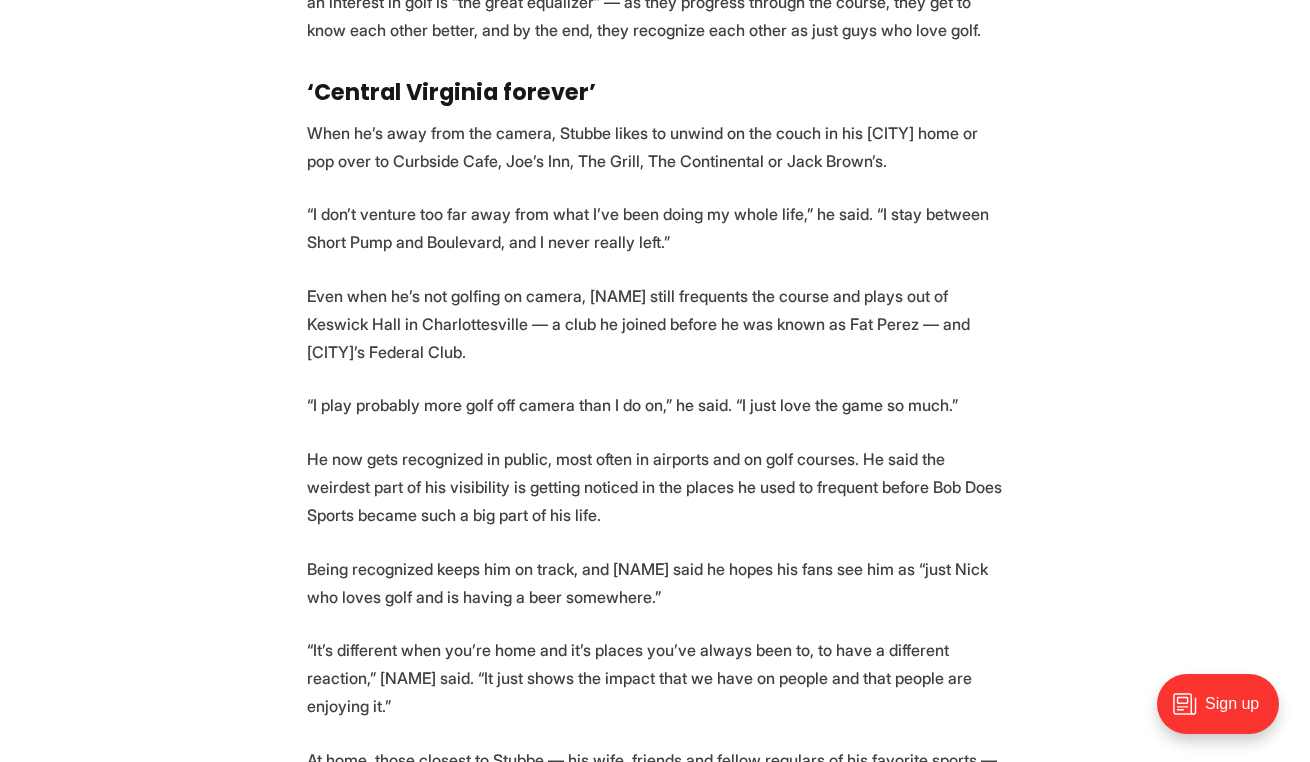 scroll, scrollTop: 3207, scrollLeft: 0, axis: vertical 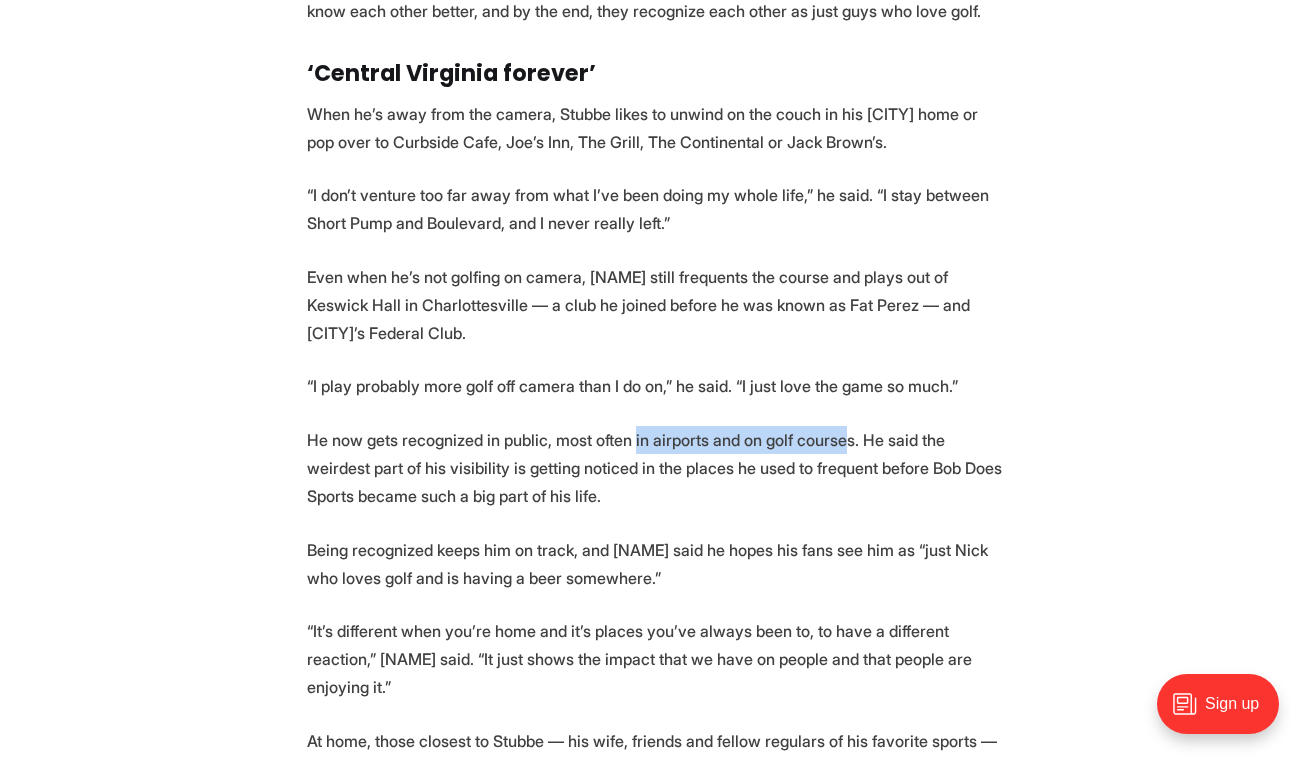 drag, startPoint x: 656, startPoint y: 495, endPoint x: 881, endPoint y: 496, distance: 225.00223 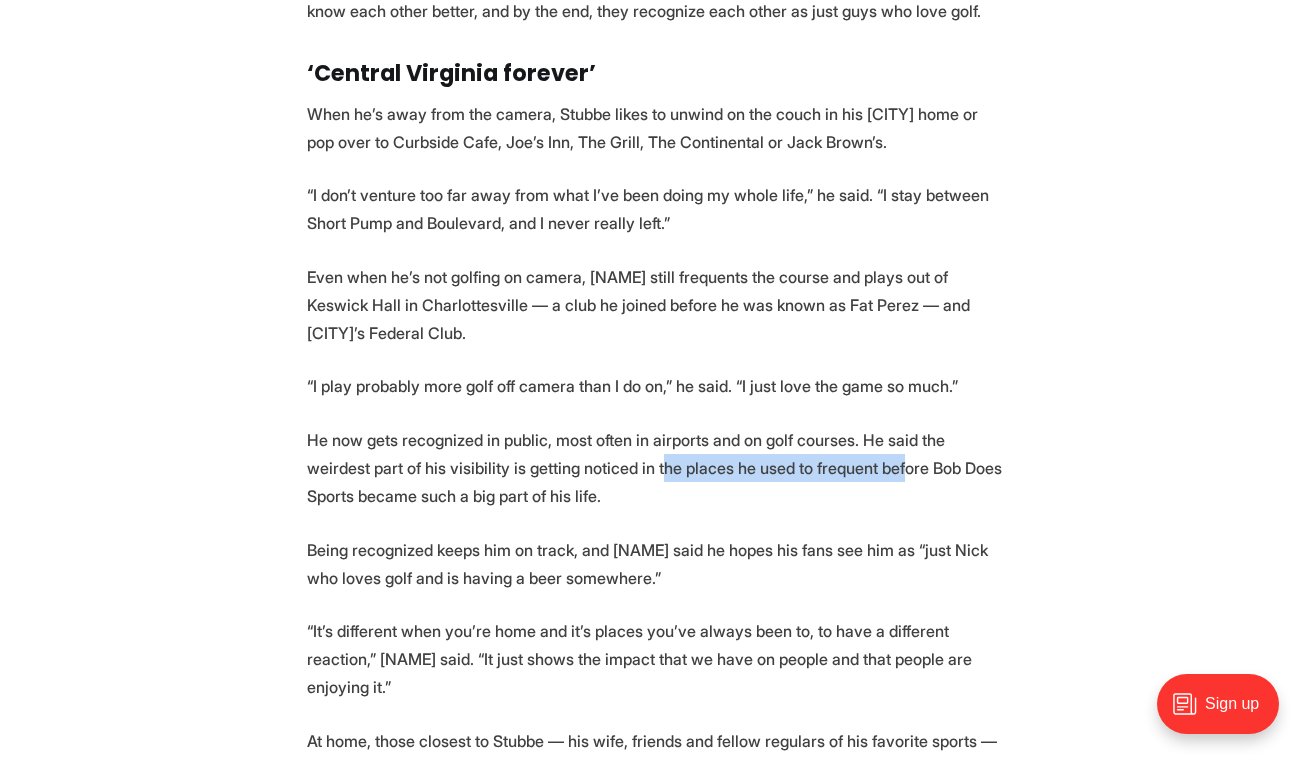 drag, startPoint x: 684, startPoint y: 523, endPoint x: 941, endPoint y: 519, distance: 257.03113 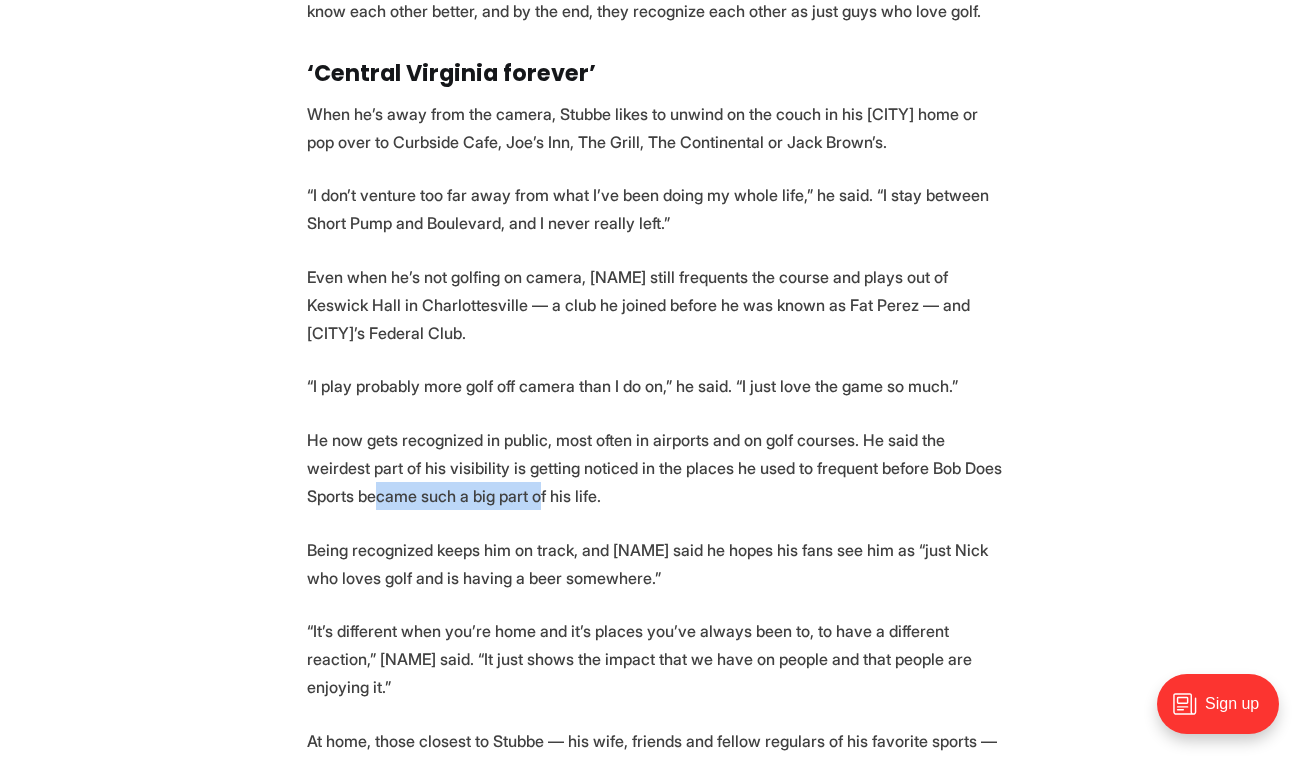 drag, startPoint x: 426, startPoint y: 555, endPoint x: 592, endPoint y: 554, distance: 166.003 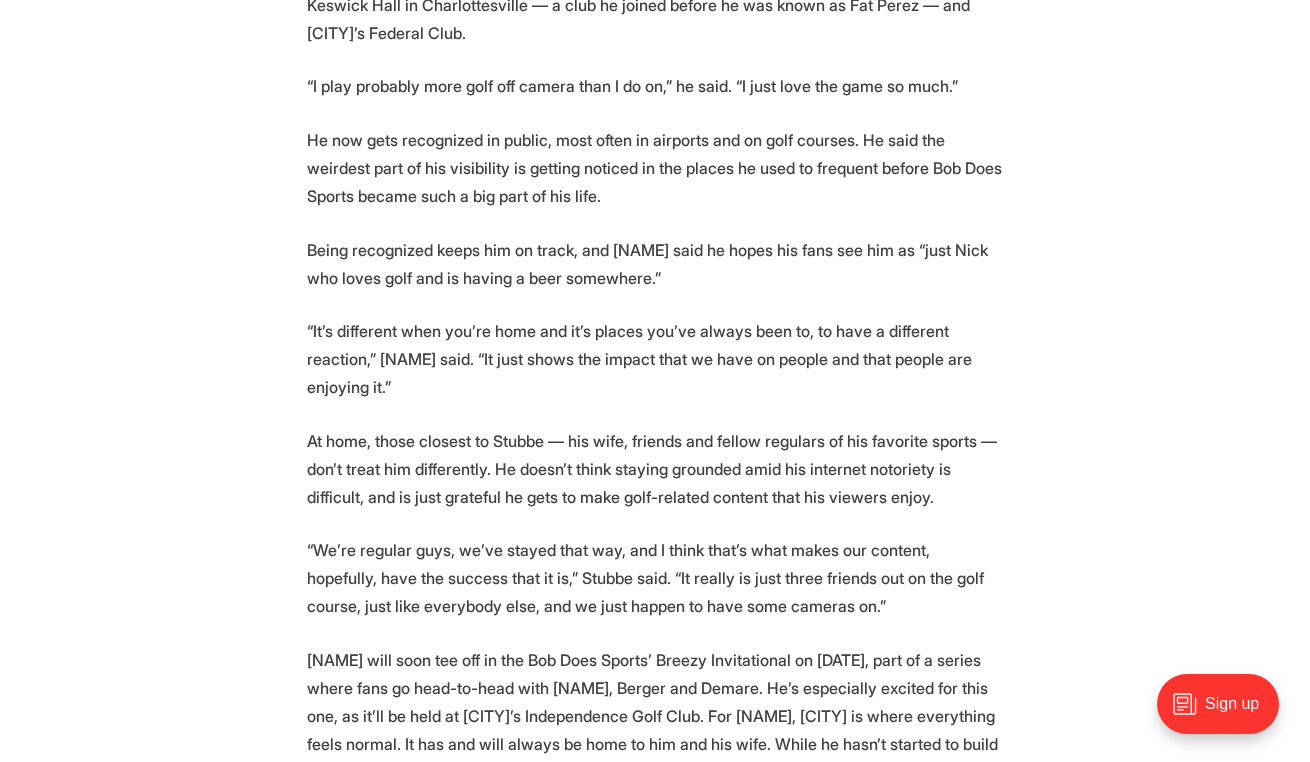 scroll, scrollTop: 3508, scrollLeft: 0, axis: vertical 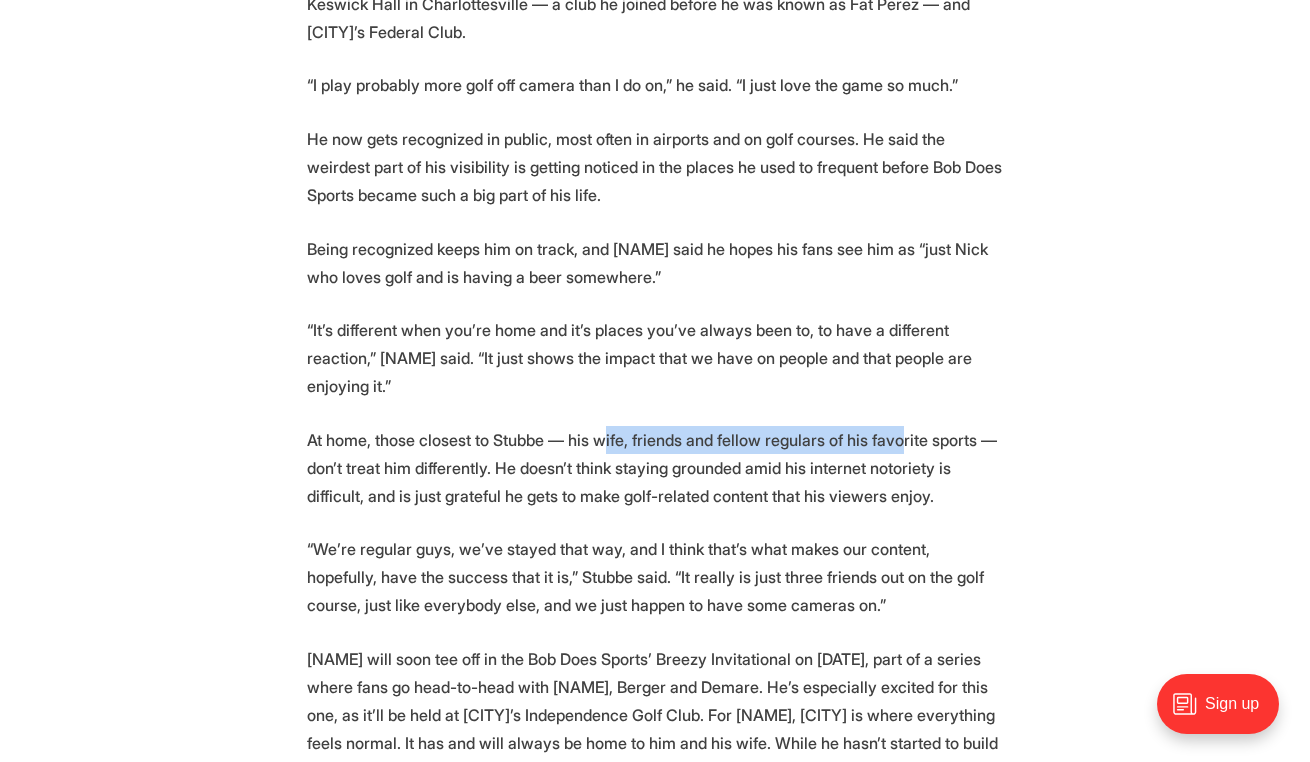 drag, startPoint x: 619, startPoint y: 490, endPoint x: 938, endPoint y: 490, distance: 319 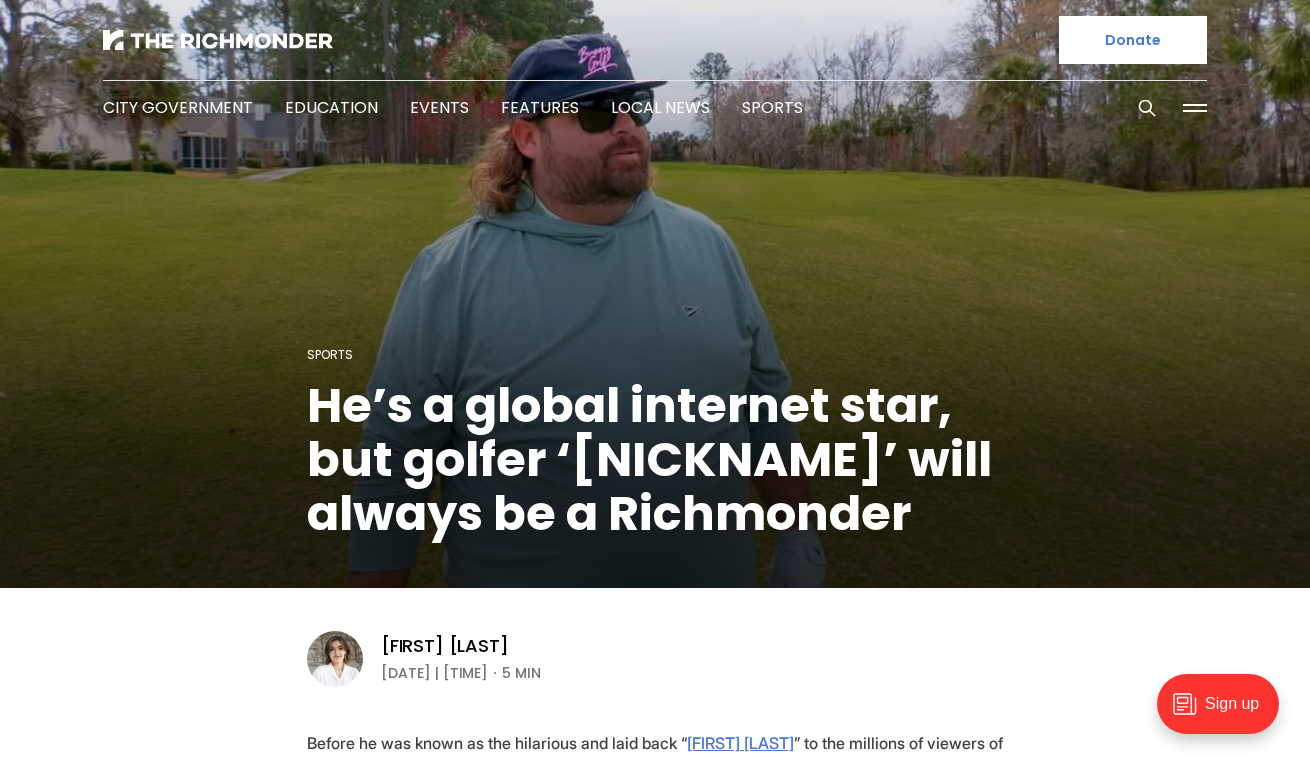 scroll, scrollTop: 0, scrollLeft: 0, axis: both 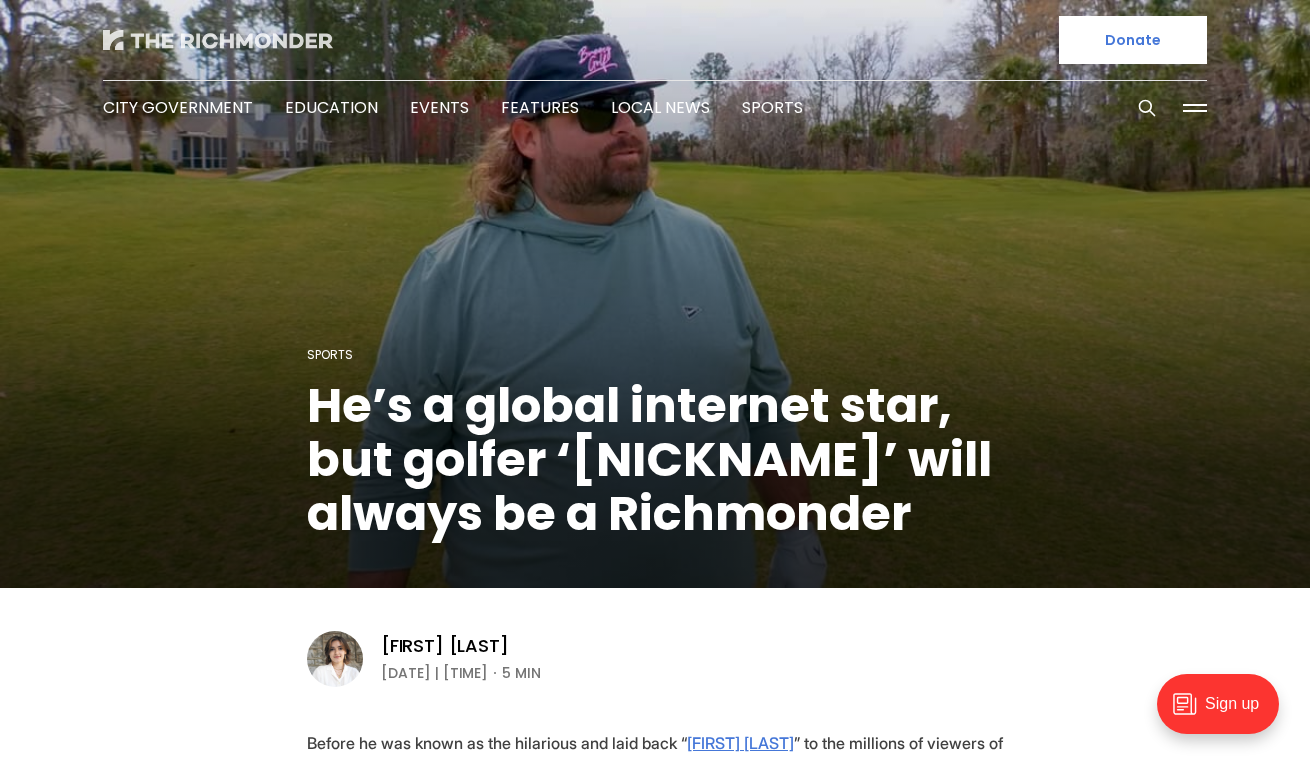 click at bounding box center (218, 40) 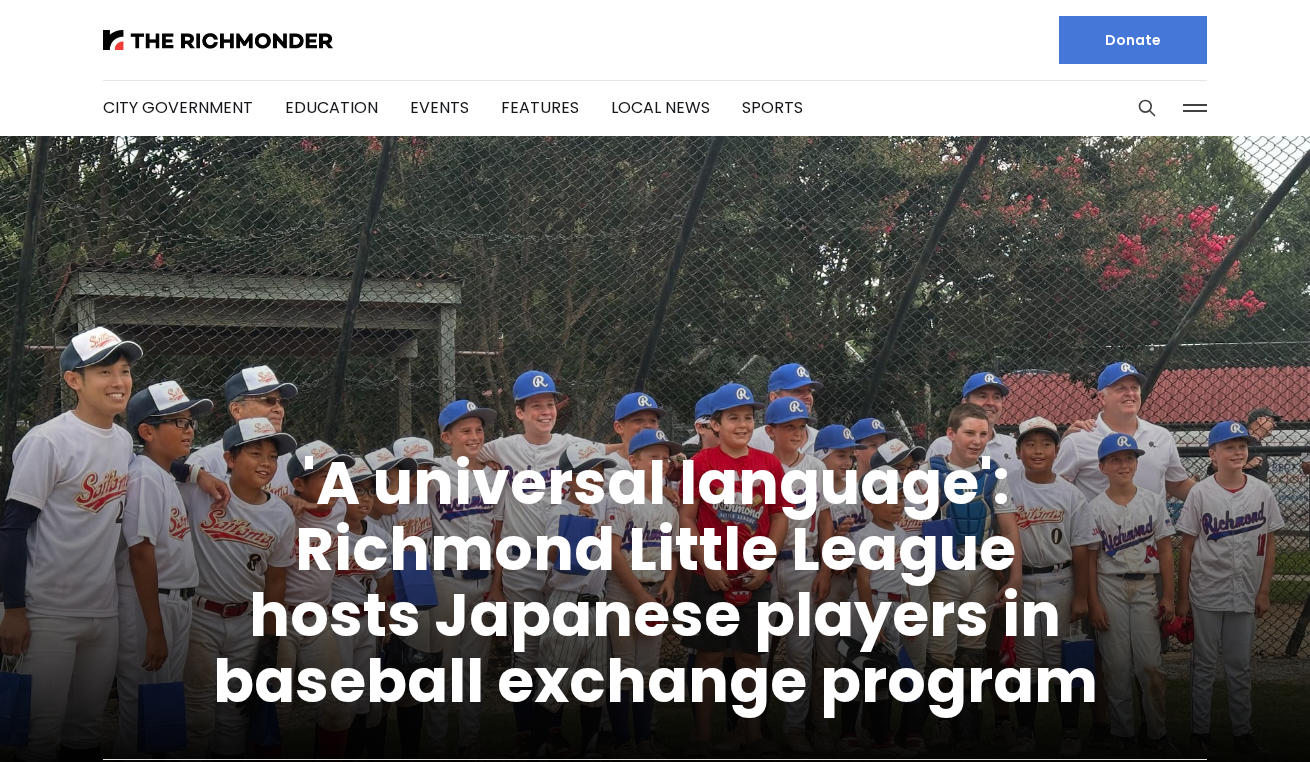 scroll, scrollTop: 0, scrollLeft: 0, axis: both 